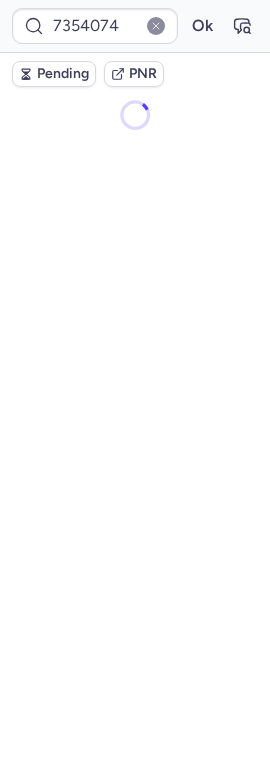 scroll, scrollTop: 0, scrollLeft: 0, axis: both 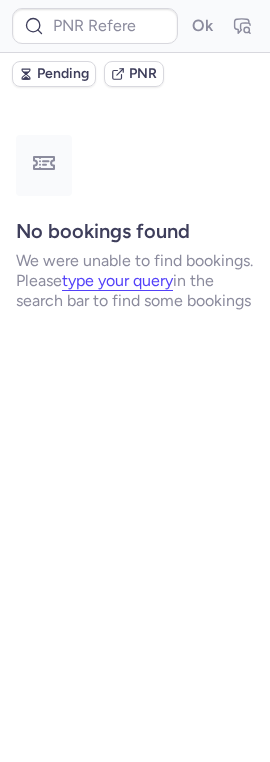 type on "7353951" 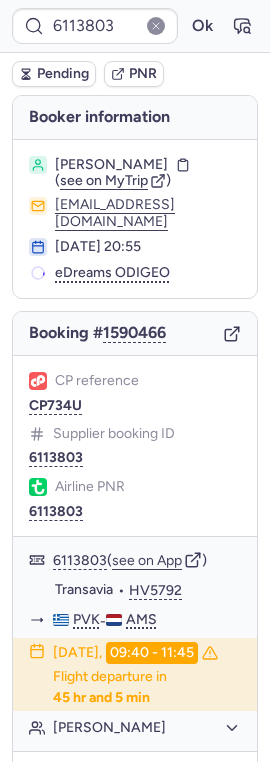 type on "6112743" 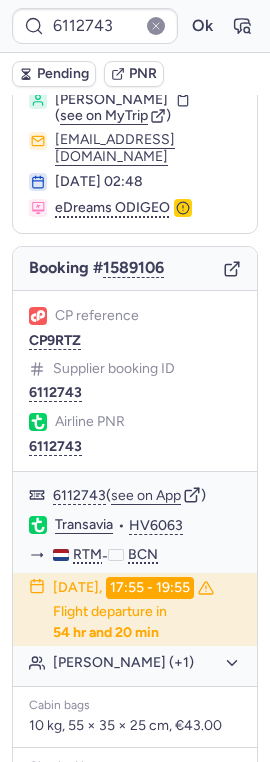 scroll, scrollTop: 129, scrollLeft: 0, axis: vertical 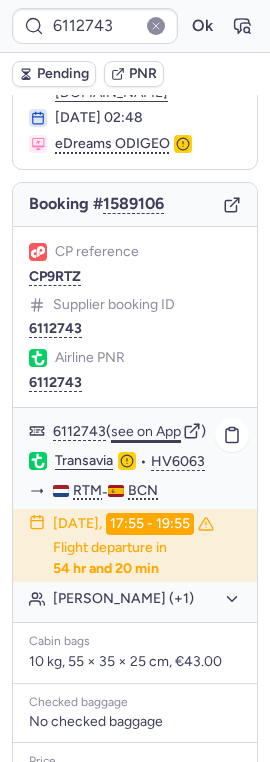 click on "see on App" 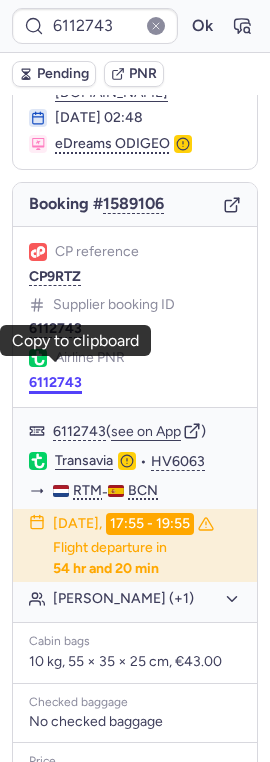 click on "6112743" at bounding box center [55, 383] 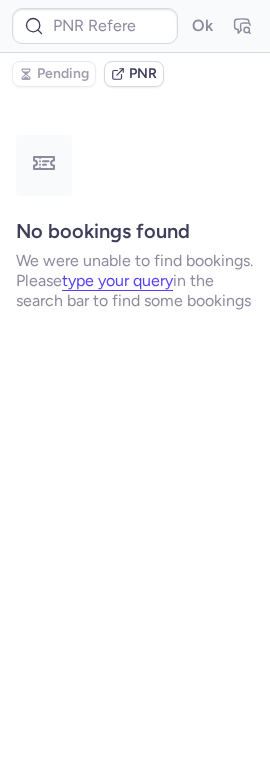 scroll, scrollTop: 0, scrollLeft: 0, axis: both 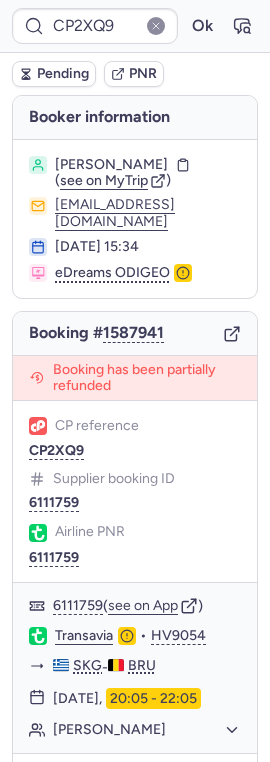 type on "CPIHMI" 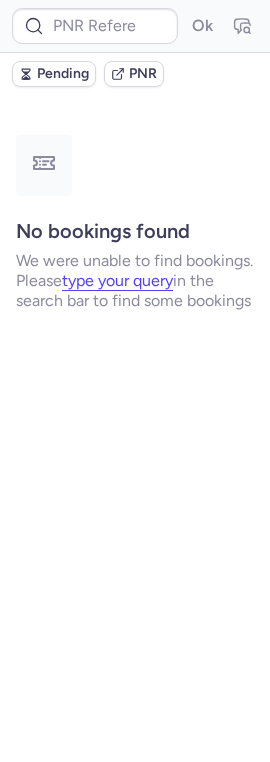 type on "6112743" 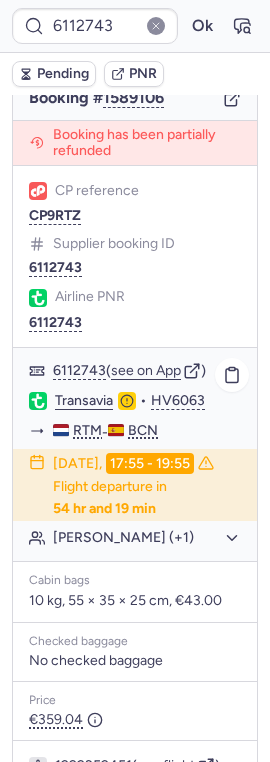 scroll, scrollTop: 500, scrollLeft: 0, axis: vertical 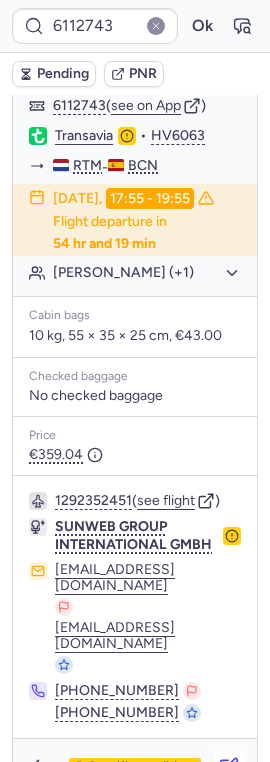 click 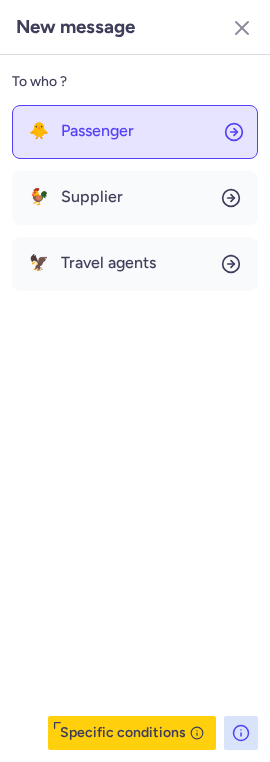 click on "🐥 Passenger" 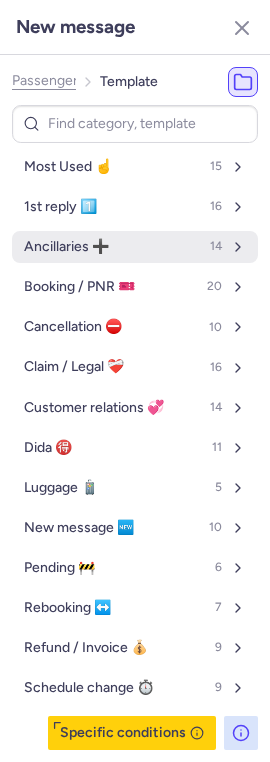 click on "Ancillaries ➕" at bounding box center [66, 247] 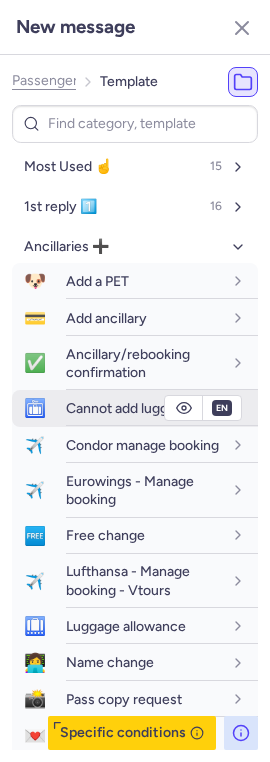 click on "Cannot add luggage" at bounding box center [128, 408] 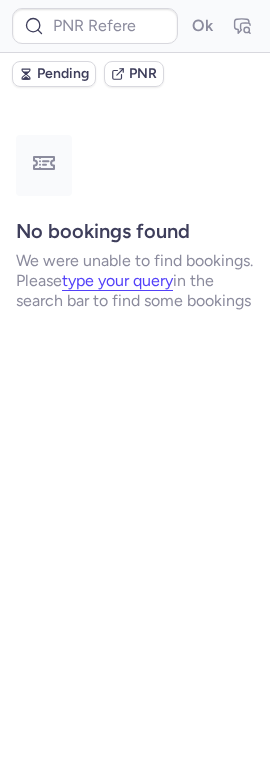 scroll, scrollTop: 0, scrollLeft: 0, axis: both 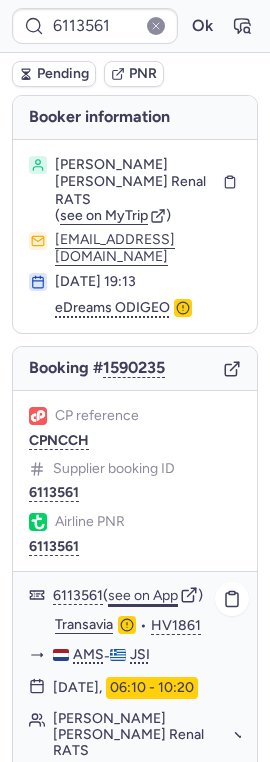 click on "see on App" 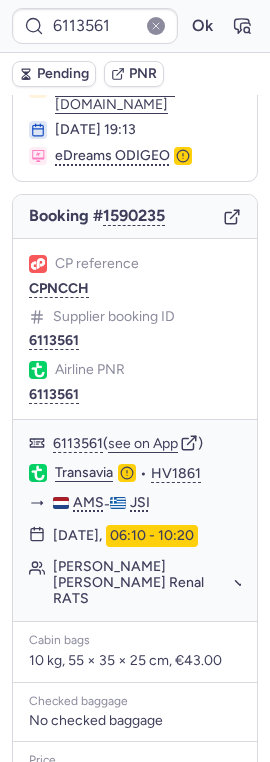 scroll, scrollTop: 0, scrollLeft: 0, axis: both 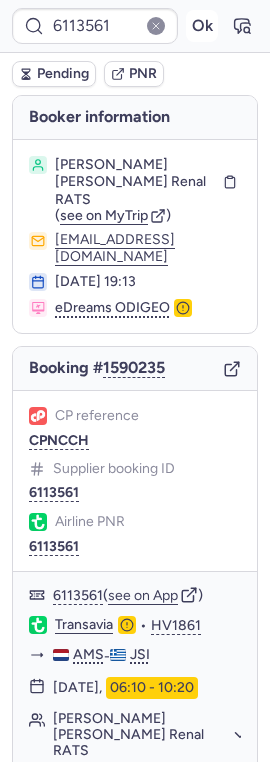 click on "Ok" at bounding box center [202, 26] 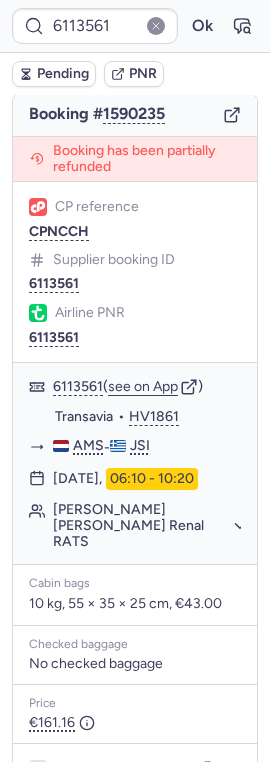 scroll, scrollTop: 488, scrollLeft: 0, axis: vertical 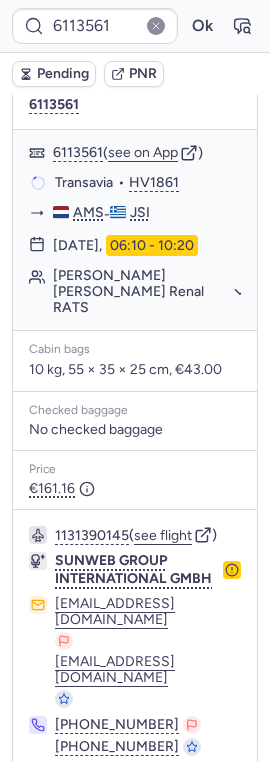 click 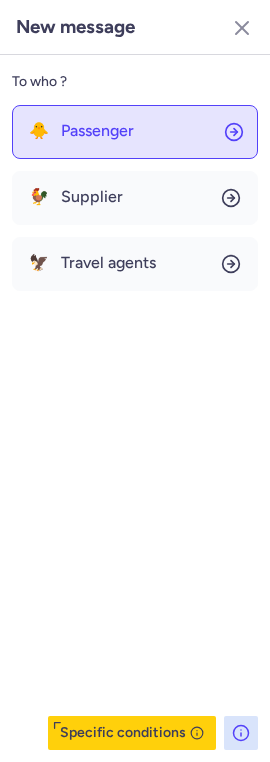 click on "🐥 Passenger" 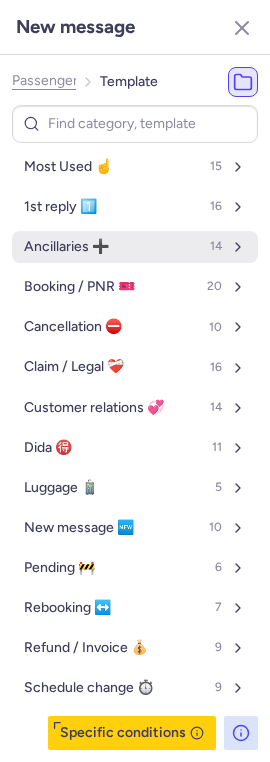 click on "Ancillaries ➕" at bounding box center (66, 247) 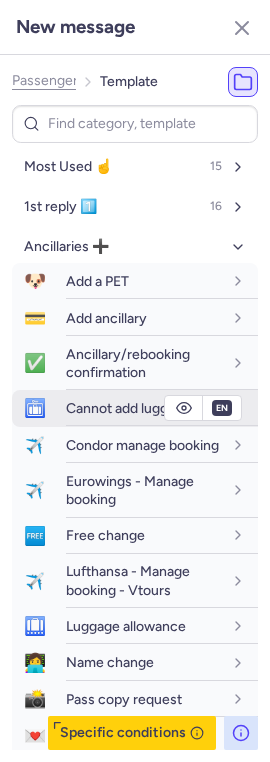 click on "Cannot add luggage" at bounding box center [128, 408] 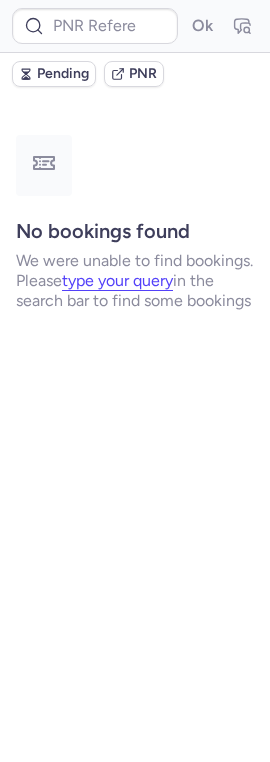 scroll, scrollTop: 0, scrollLeft: 0, axis: both 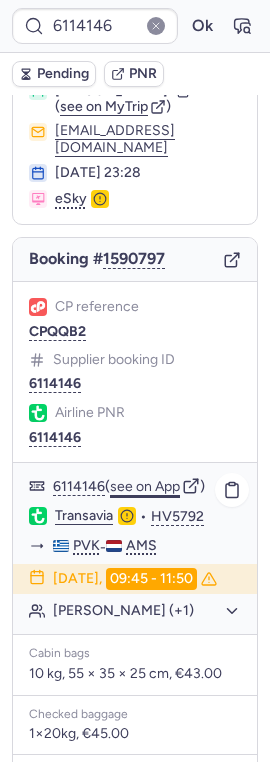 click on "see on App" 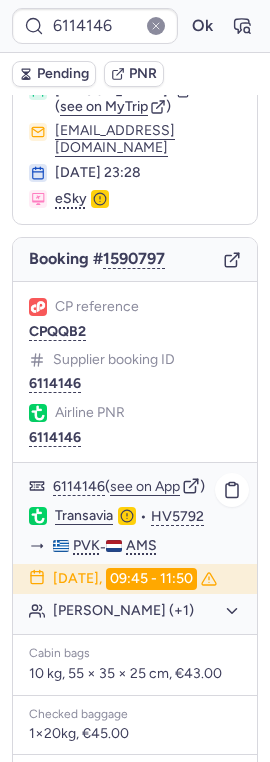 scroll, scrollTop: 431, scrollLeft: 0, axis: vertical 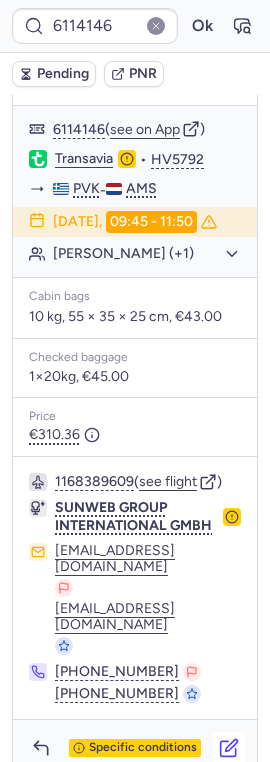click at bounding box center [229, 748] 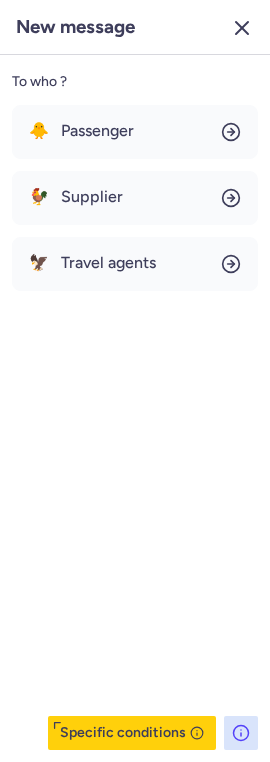 click 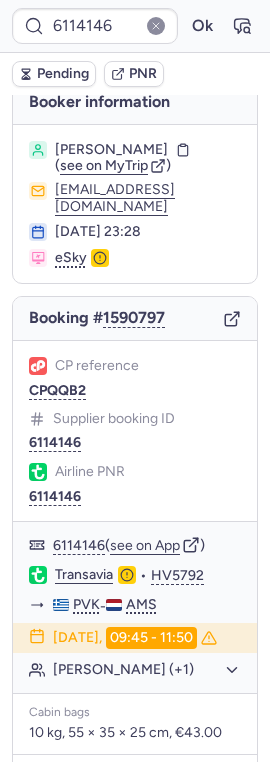 scroll, scrollTop: 0, scrollLeft: 0, axis: both 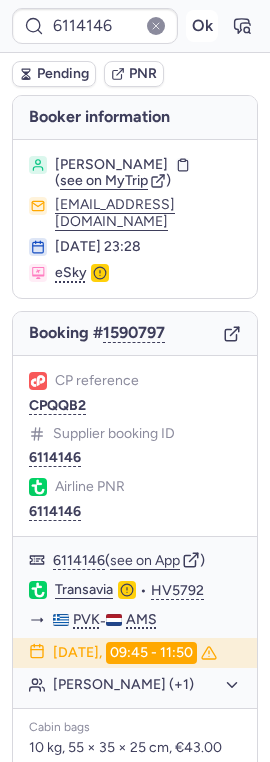 click on "Ok" at bounding box center [202, 26] 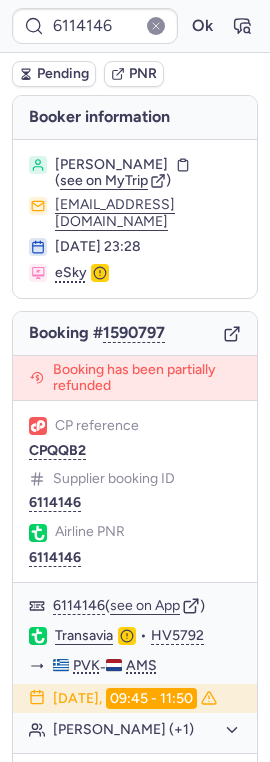scroll, scrollTop: 477, scrollLeft: 0, axis: vertical 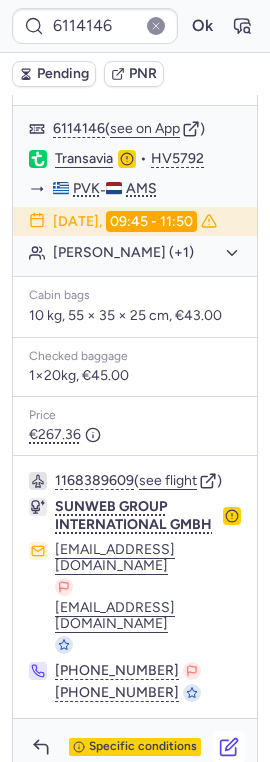click 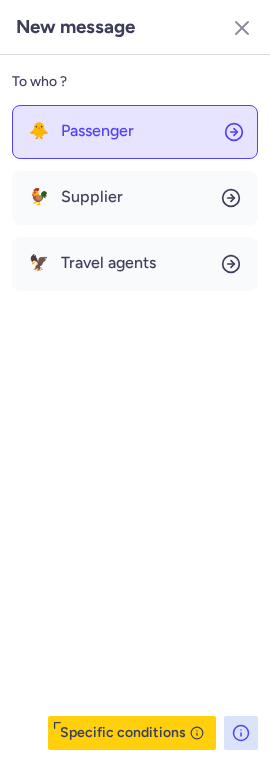click on "🐥 Passenger" 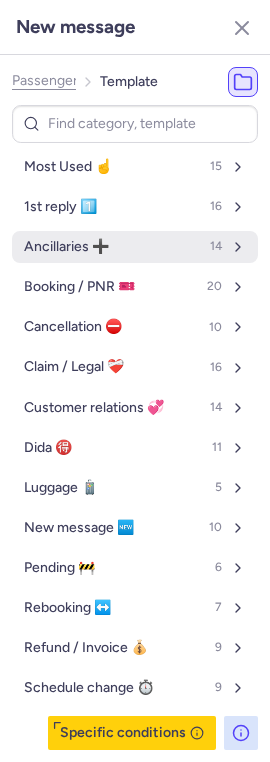 click on "Ancillaries ➕" at bounding box center [66, 247] 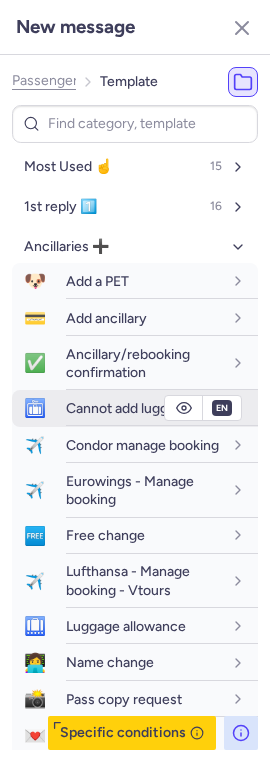 click on "Cannot add luggage" at bounding box center (128, 408) 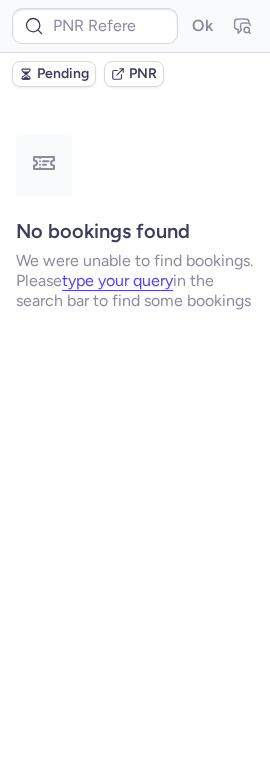 scroll, scrollTop: 0, scrollLeft: 0, axis: both 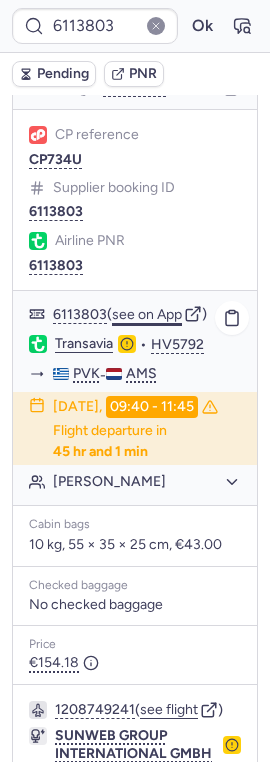 click on "see on App" 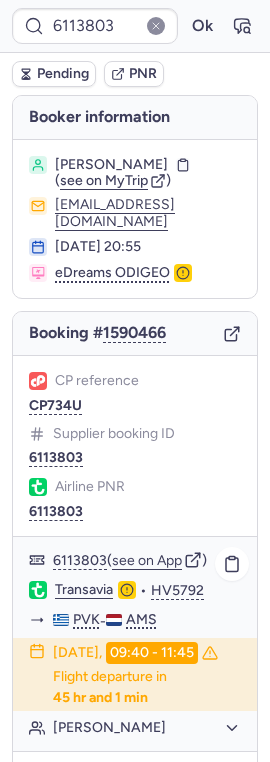 scroll, scrollTop: 474, scrollLeft: 0, axis: vertical 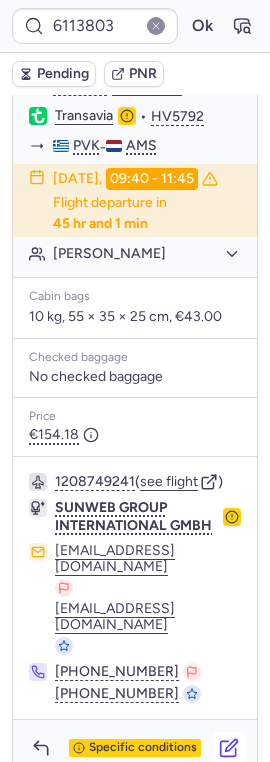 click 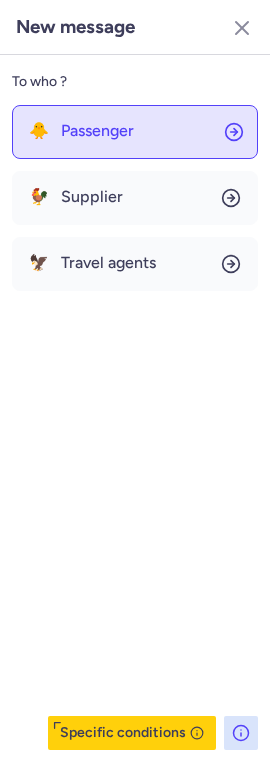 click on "🐥 Passenger" 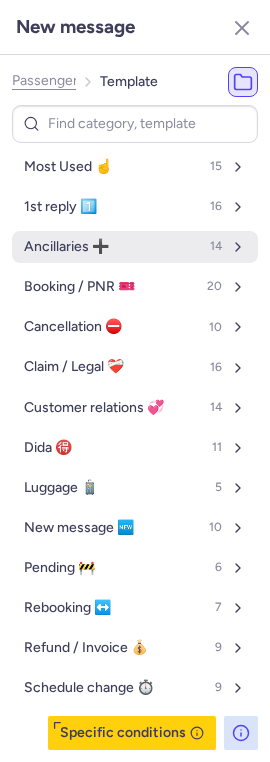 click on "Ancillaries ➕" at bounding box center [66, 247] 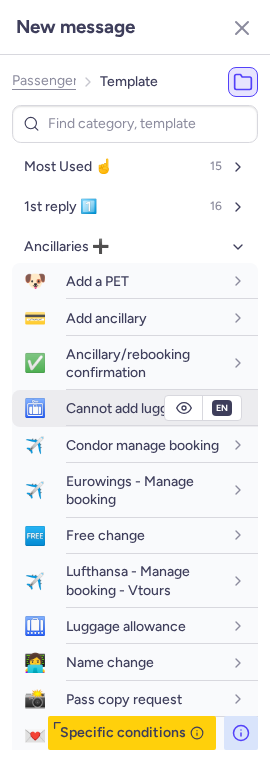 click on "Cannot add luggage" at bounding box center [162, 408] 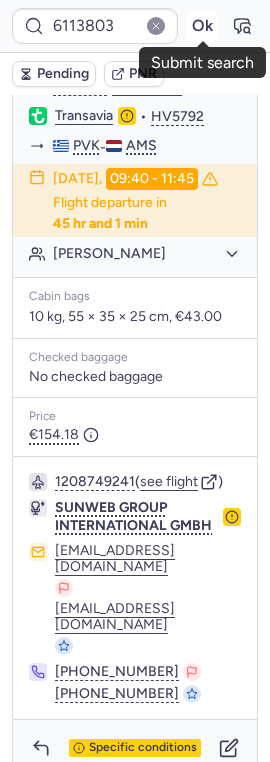 click on "Ok" at bounding box center (202, 26) 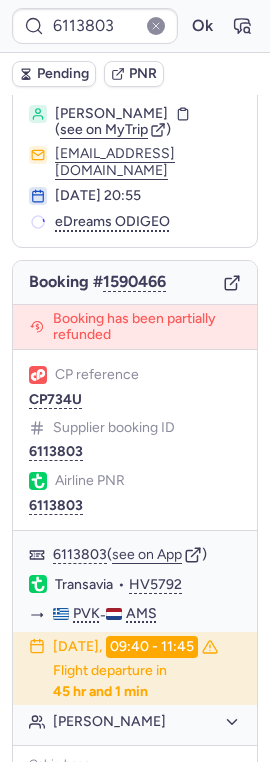 scroll, scrollTop: 0, scrollLeft: 0, axis: both 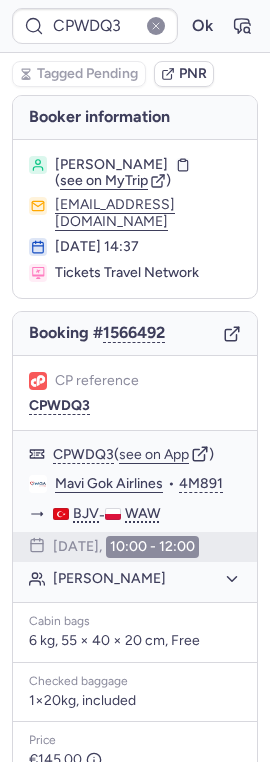 type on "CPAGTV" 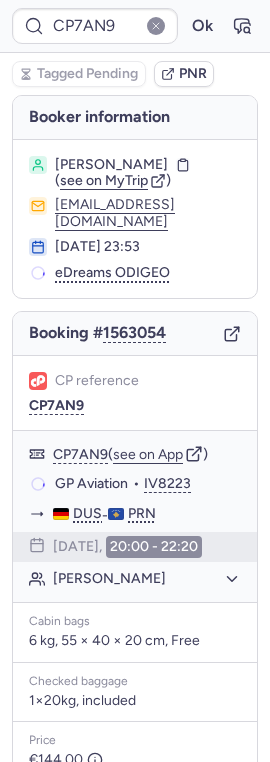 type on "CP7WVI" 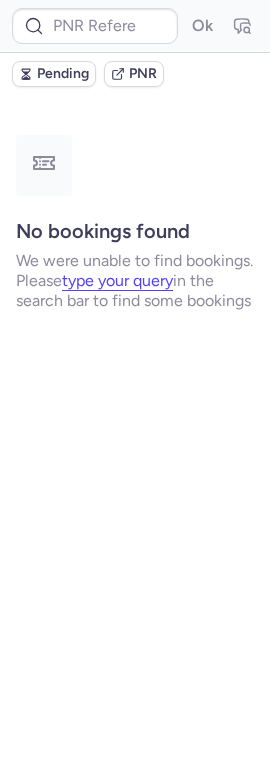 type on "CPO437" 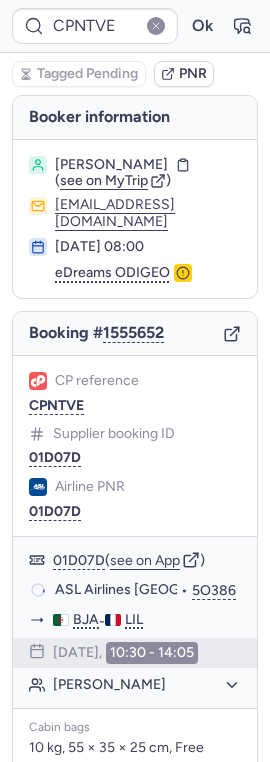 scroll, scrollTop: 309, scrollLeft: 0, axis: vertical 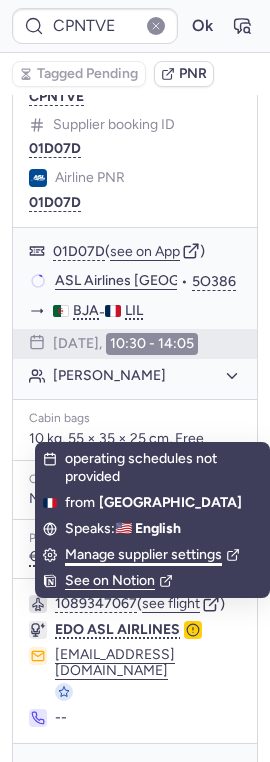 click on "Manage supplier settings" at bounding box center [152, 555] 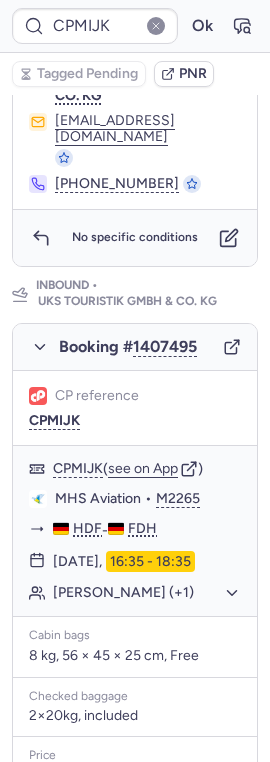 scroll, scrollTop: 1150, scrollLeft: 0, axis: vertical 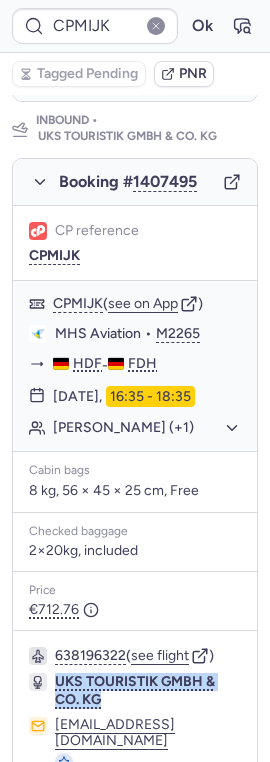 drag, startPoint x: 122, startPoint y: 619, endPoint x: 53, endPoint y: 589, distance: 75.23962 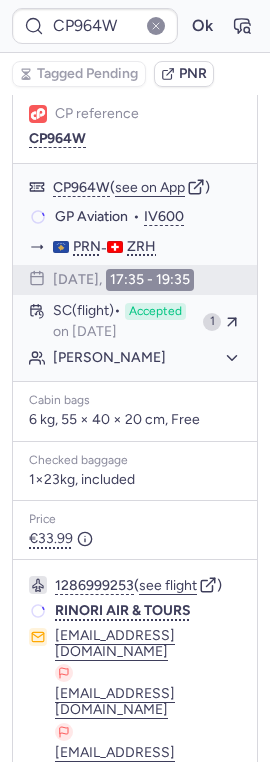 scroll, scrollTop: 267, scrollLeft: 0, axis: vertical 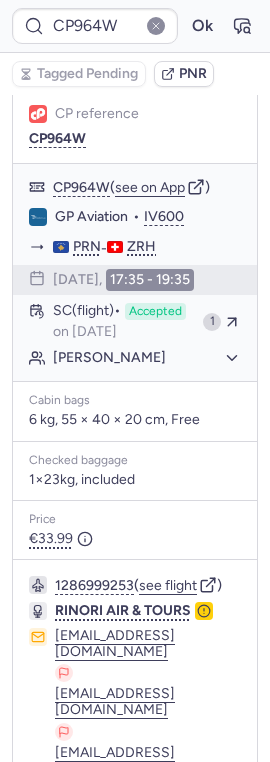 type on "CPJWGQ" 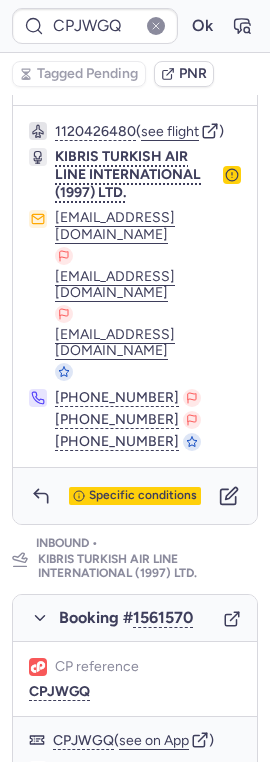scroll, scrollTop: 1466, scrollLeft: 0, axis: vertical 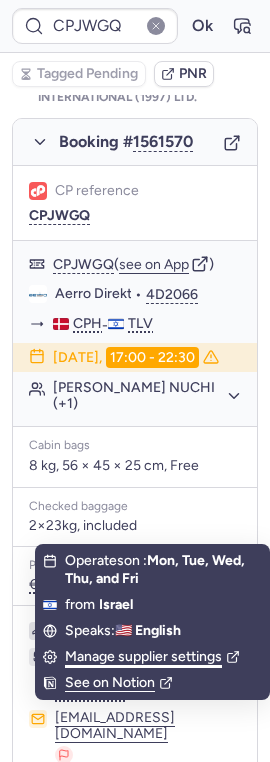 click on "Manage supplier settings" at bounding box center (152, 657) 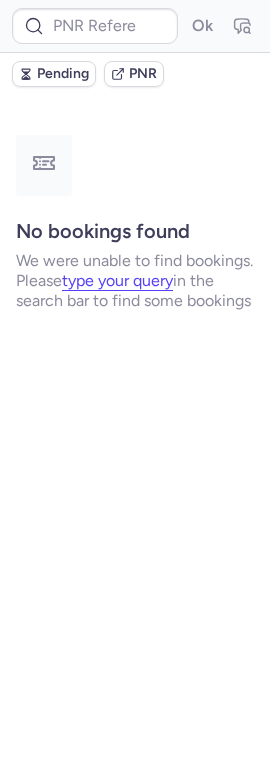 scroll, scrollTop: 0, scrollLeft: 0, axis: both 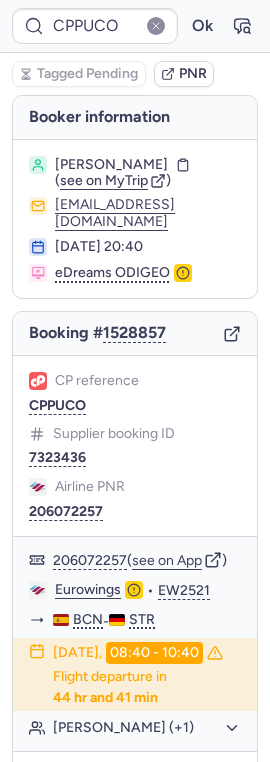 type on "CPO437" 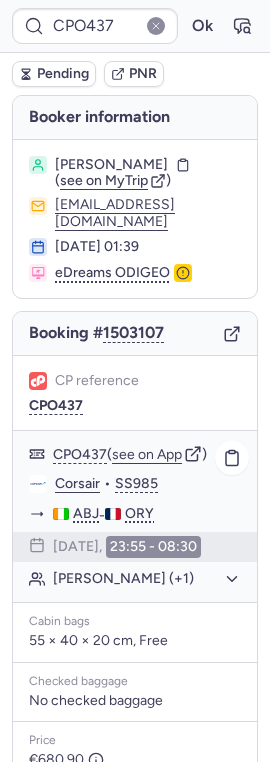 scroll, scrollTop: 249, scrollLeft: 0, axis: vertical 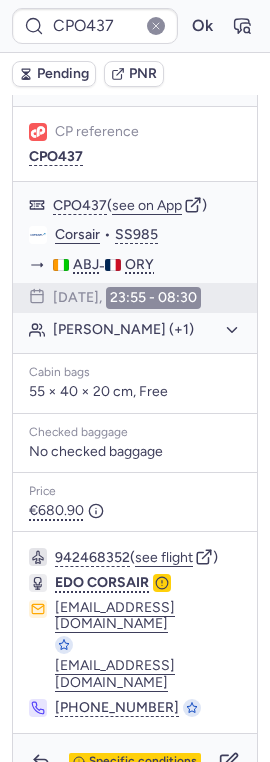 type 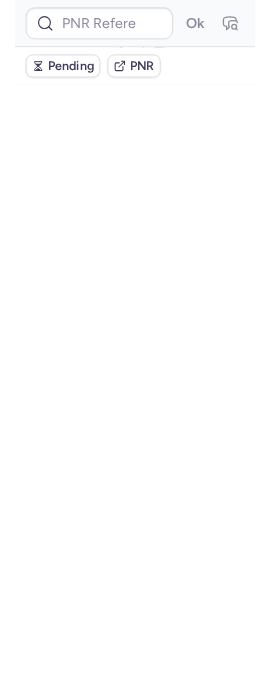scroll, scrollTop: 0, scrollLeft: 0, axis: both 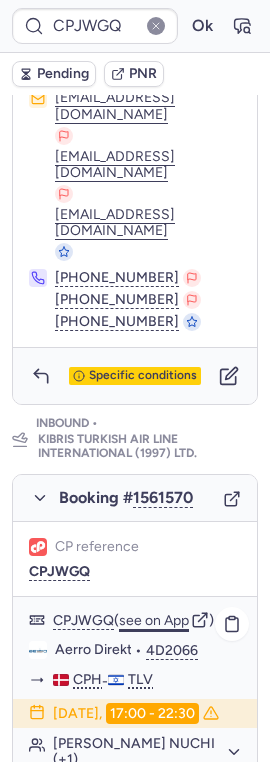 click on "see on App" 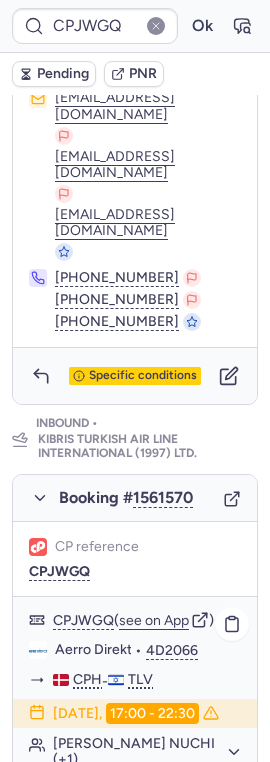 scroll, scrollTop: 1466, scrollLeft: 0, axis: vertical 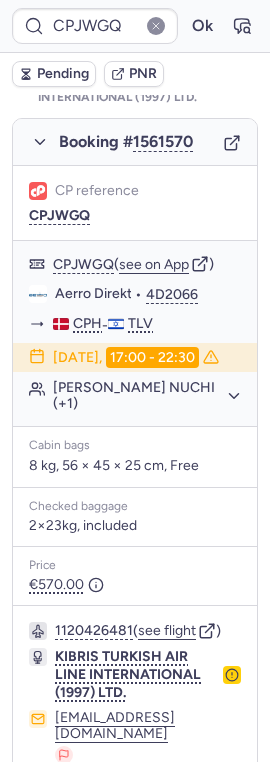 click on "Specific conditions" at bounding box center [143, 995] 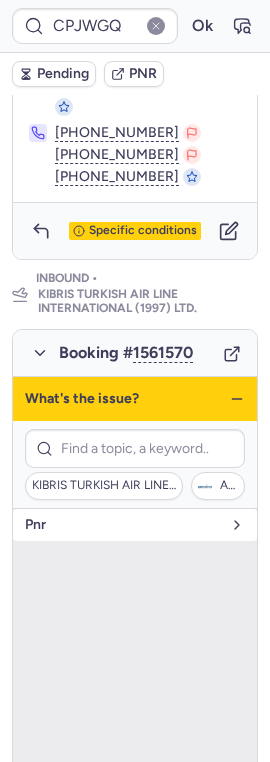 scroll, scrollTop: 1212, scrollLeft: 0, axis: vertical 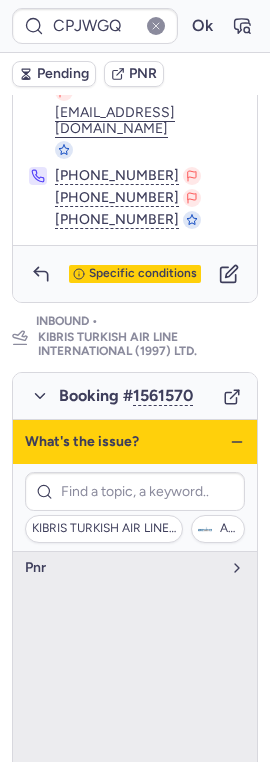 click 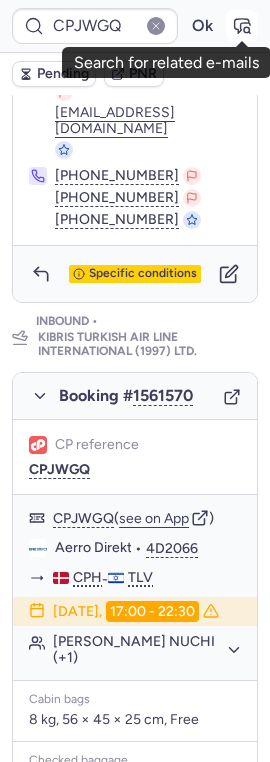 click 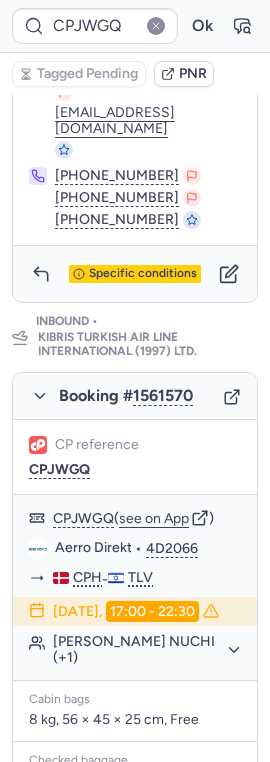 scroll, scrollTop: 1466, scrollLeft: 0, axis: vertical 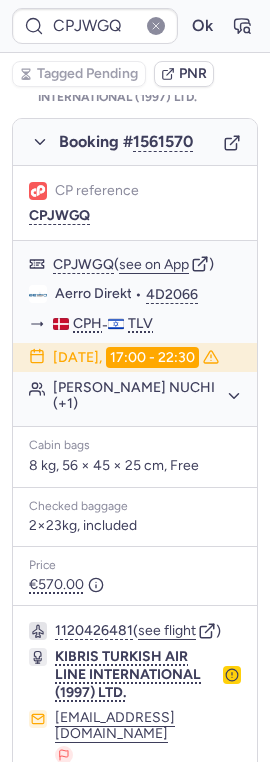 click 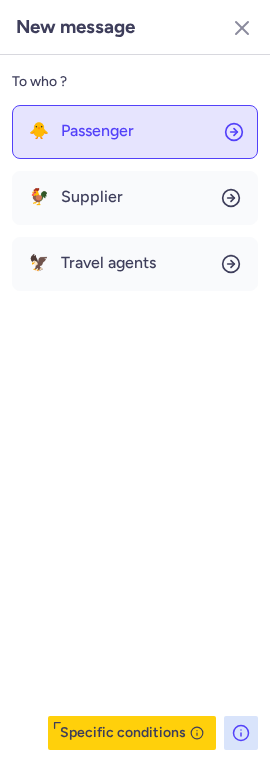 click on "Passenger" at bounding box center [97, 131] 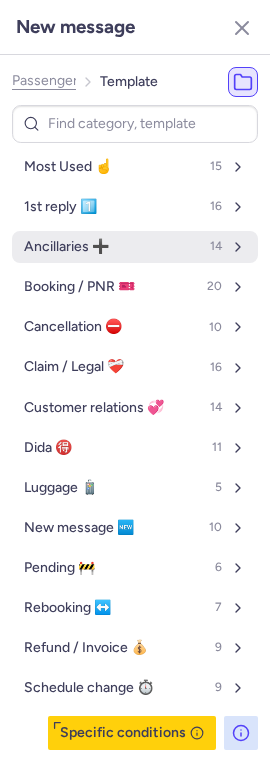 click on "Ancillaries ➕ 14" at bounding box center [135, 247] 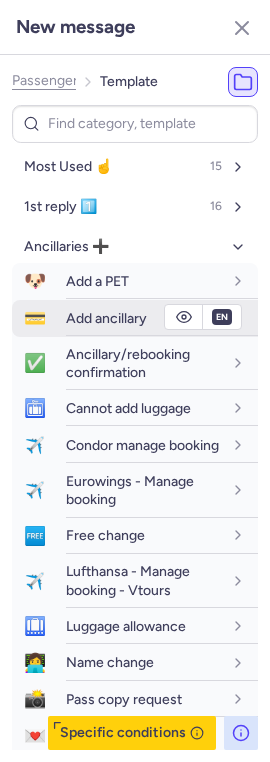 click on "Add ancillary" at bounding box center [106, 318] 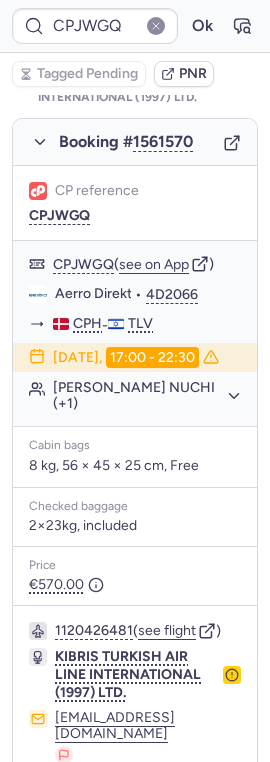 click 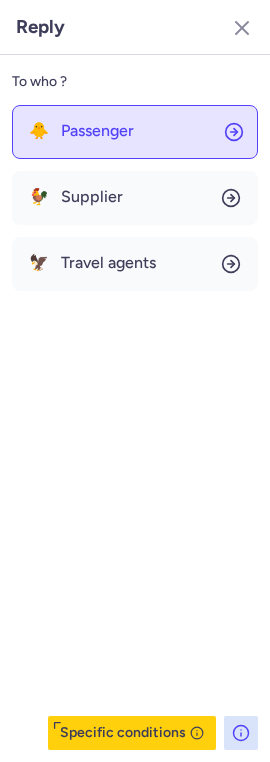 click on "🐥 Passenger" 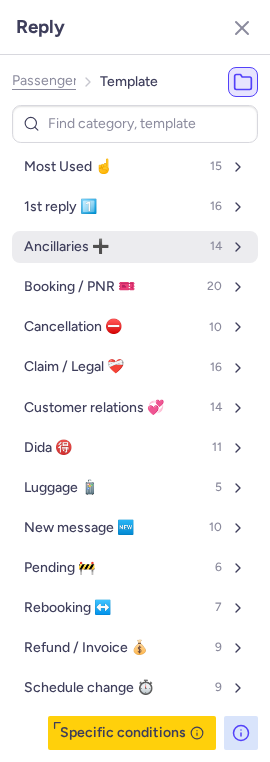 click on "Ancillaries ➕ 14" at bounding box center [135, 247] 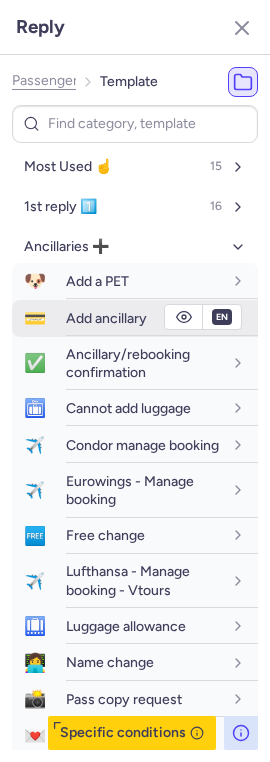 click on "Add ancillary" at bounding box center [106, 318] 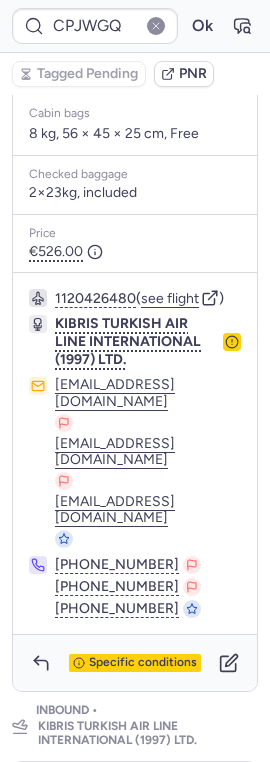 scroll, scrollTop: 0, scrollLeft: 0, axis: both 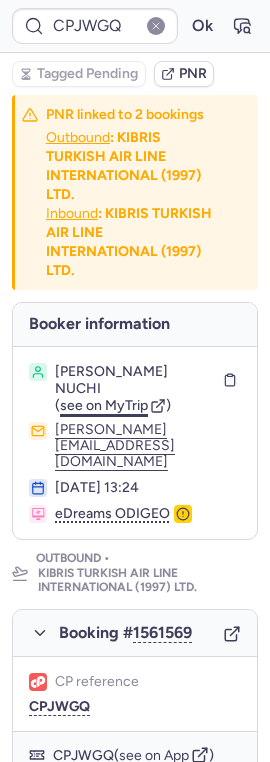 click on "see on MyTrip" at bounding box center [104, 405] 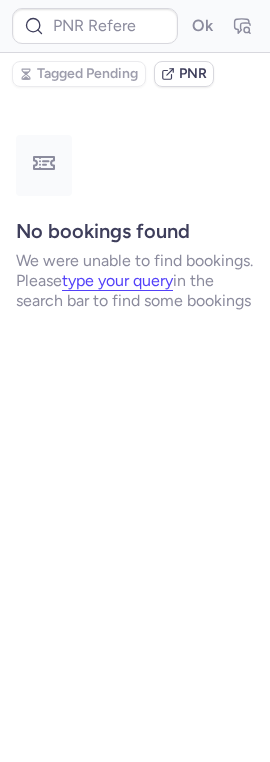 type on "CPJWGQ" 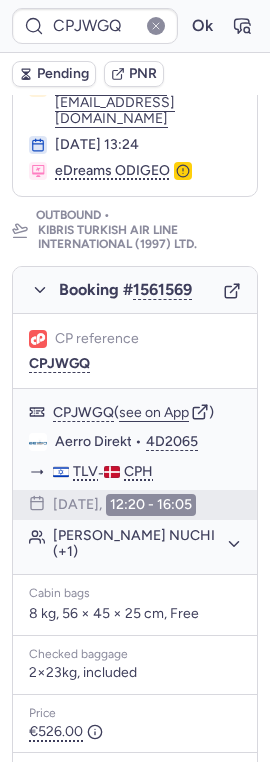 scroll, scrollTop: 360, scrollLeft: 0, axis: vertical 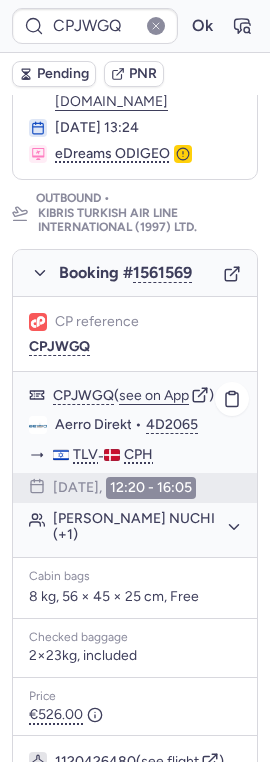click on "[PERSON_NAME] NUCHI (+1)" 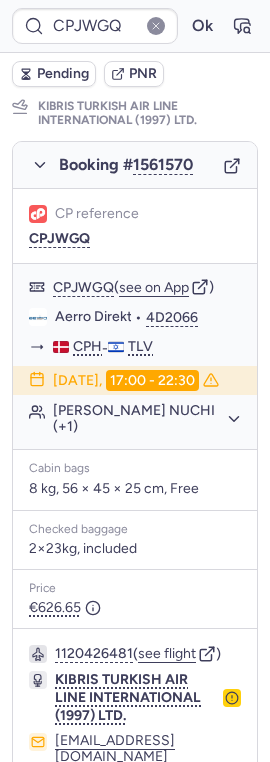 scroll, scrollTop: 1518, scrollLeft: 0, axis: vertical 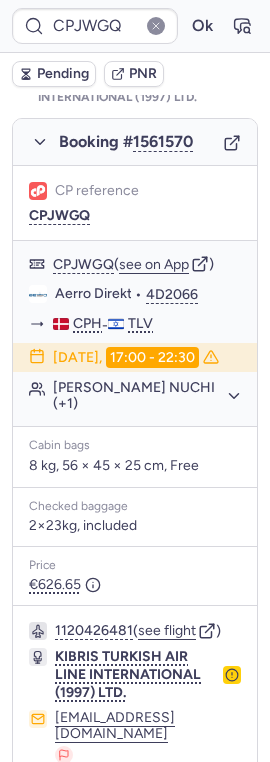 click on "Specific conditions" at bounding box center [135, 995] 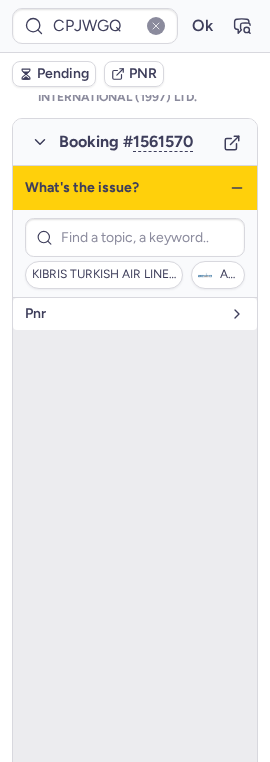 click on "pnr" at bounding box center (123, 314) 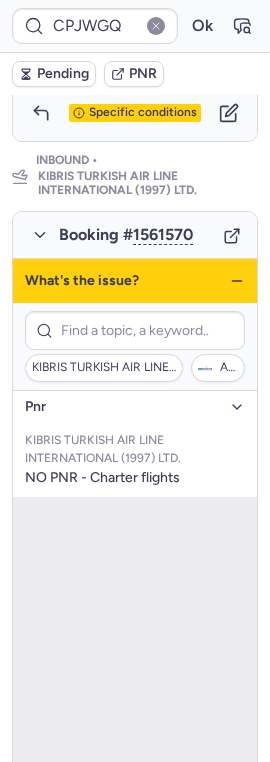scroll, scrollTop: 1420, scrollLeft: 0, axis: vertical 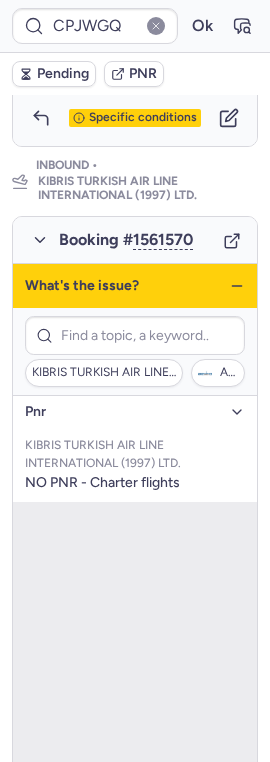 click 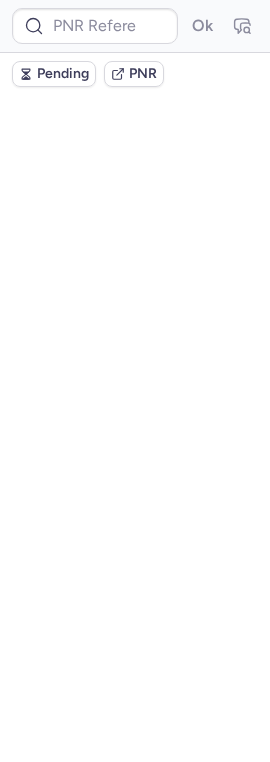 scroll, scrollTop: 0, scrollLeft: 0, axis: both 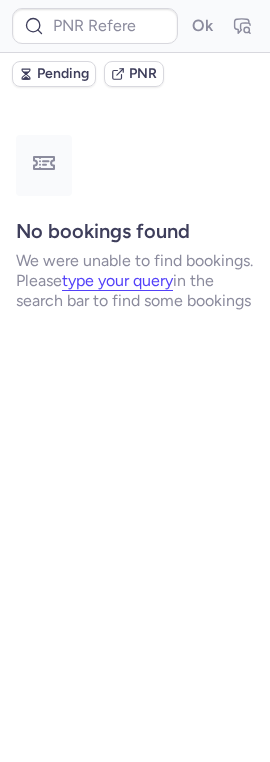 type on "CPJWGQ" 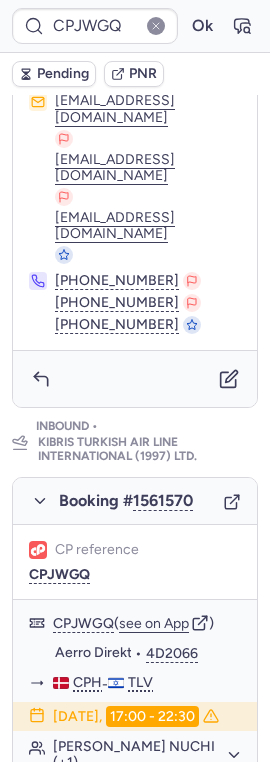 scroll, scrollTop: 1466, scrollLeft: 0, axis: vertical 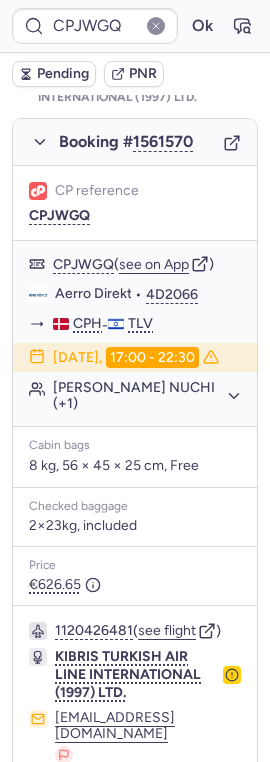 click 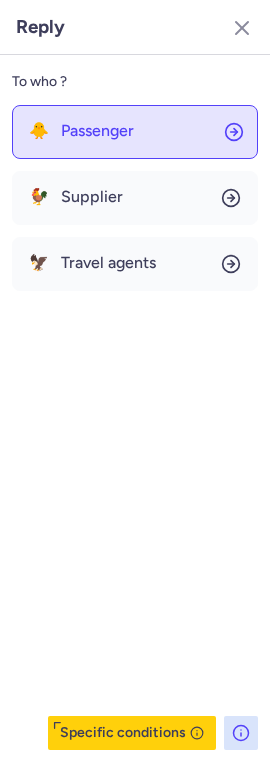 click on "🐥 Passenger" 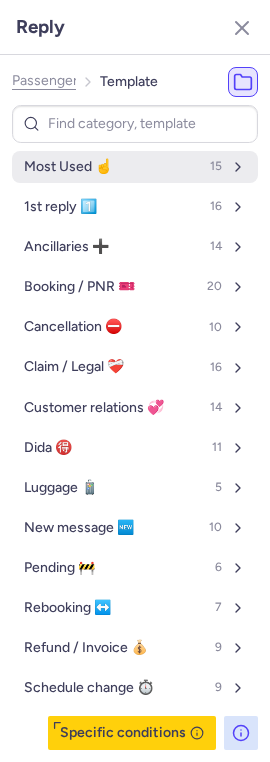 click on "Most Used ☝️" at bounding box center (68, 167) 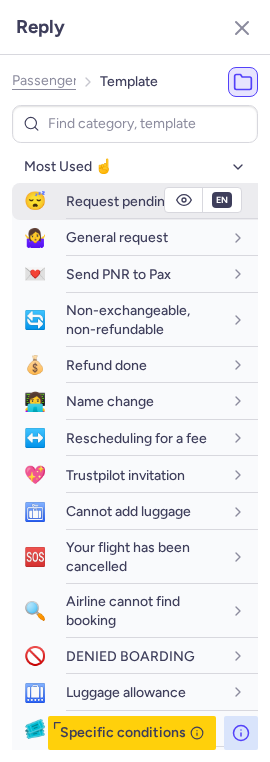 click on "Request pending" at bounding box center (119, 201) 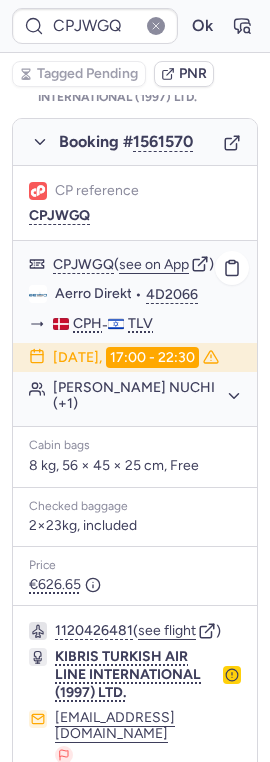 type 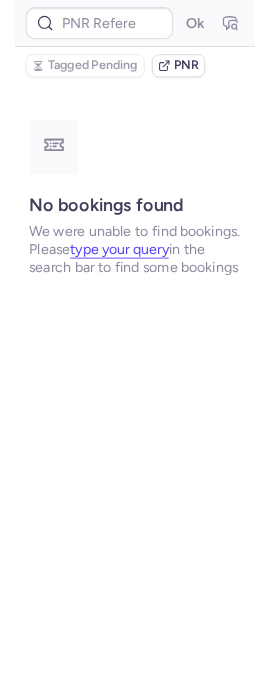 scroll, scrollTop: 0, scrollLeft: 0, axis: both 